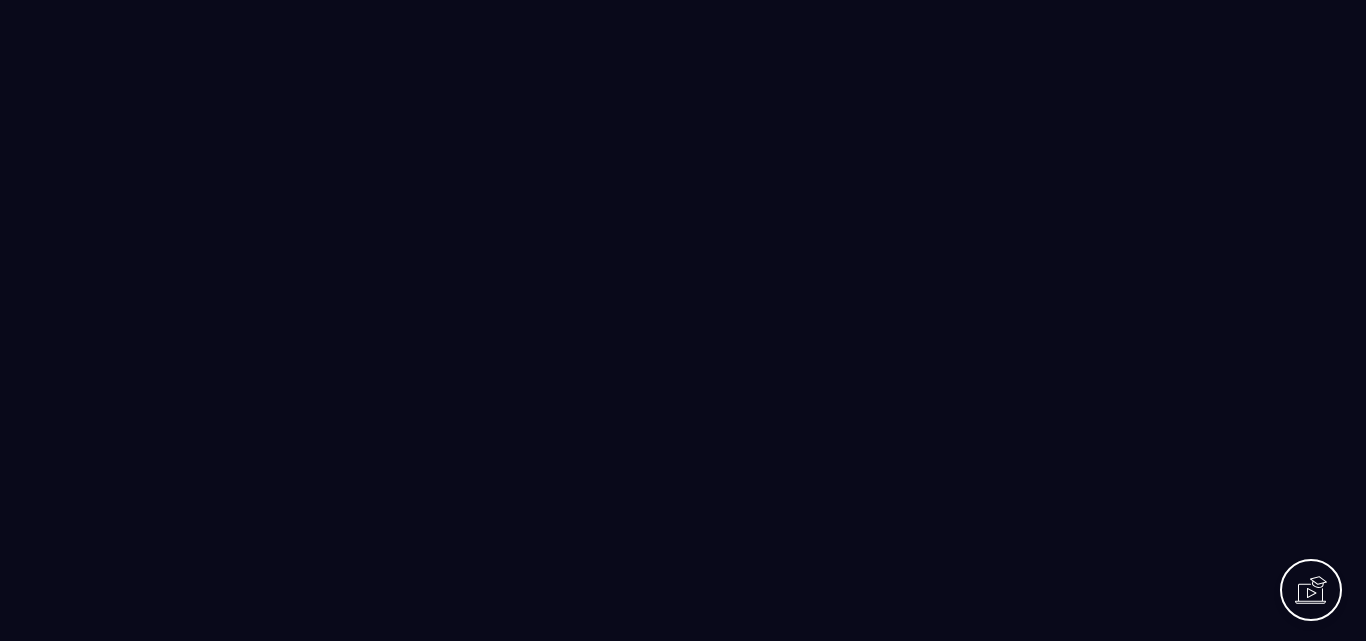 scroll, scrollTop: 0, scrollLeft: 0, axis: both 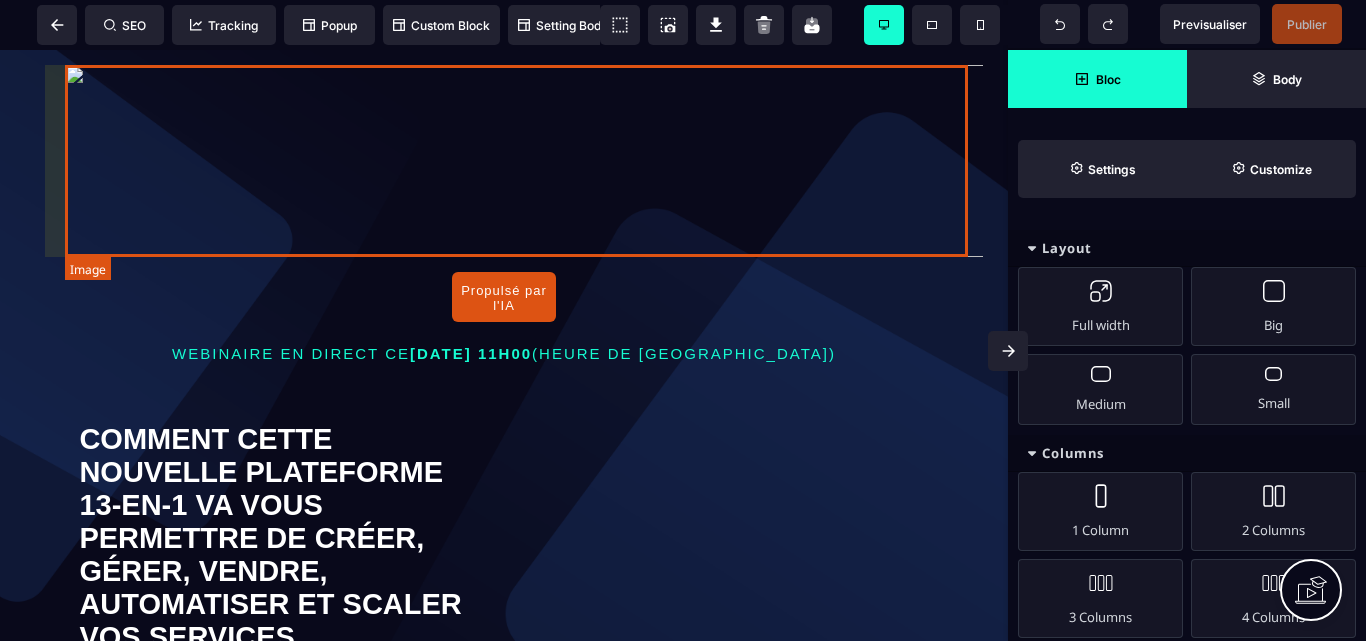 click at bounding box center [524, 161] 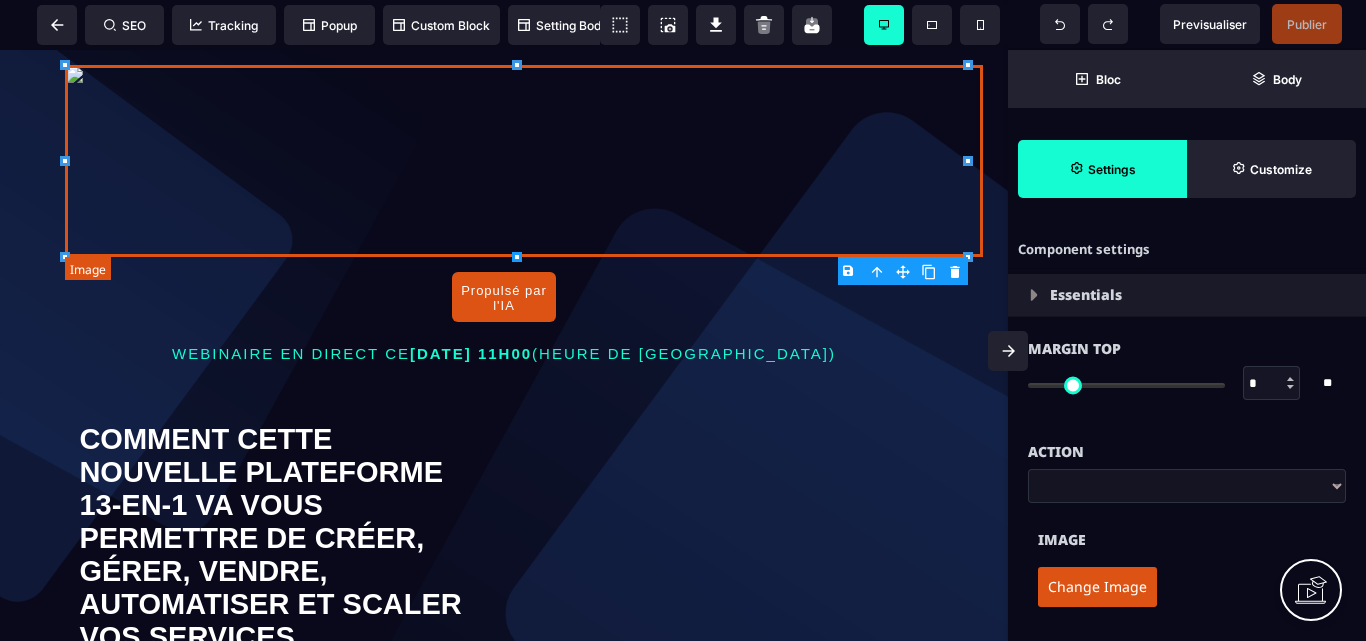type on "***" 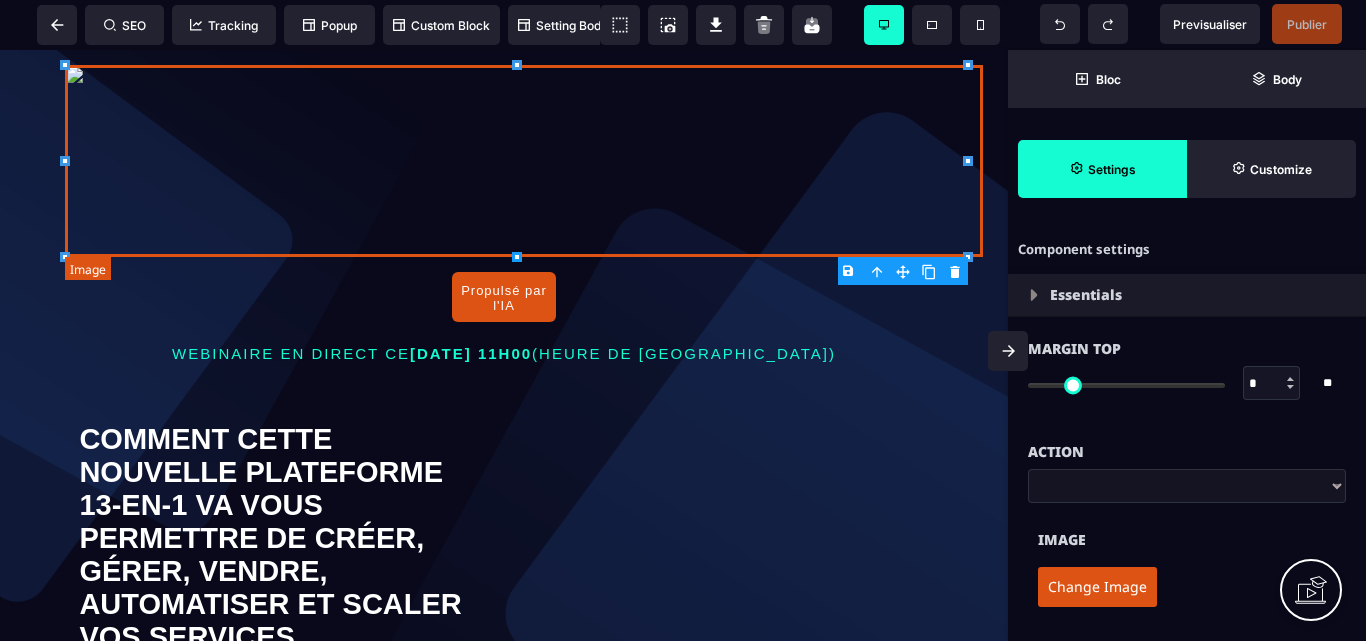 type on "*" 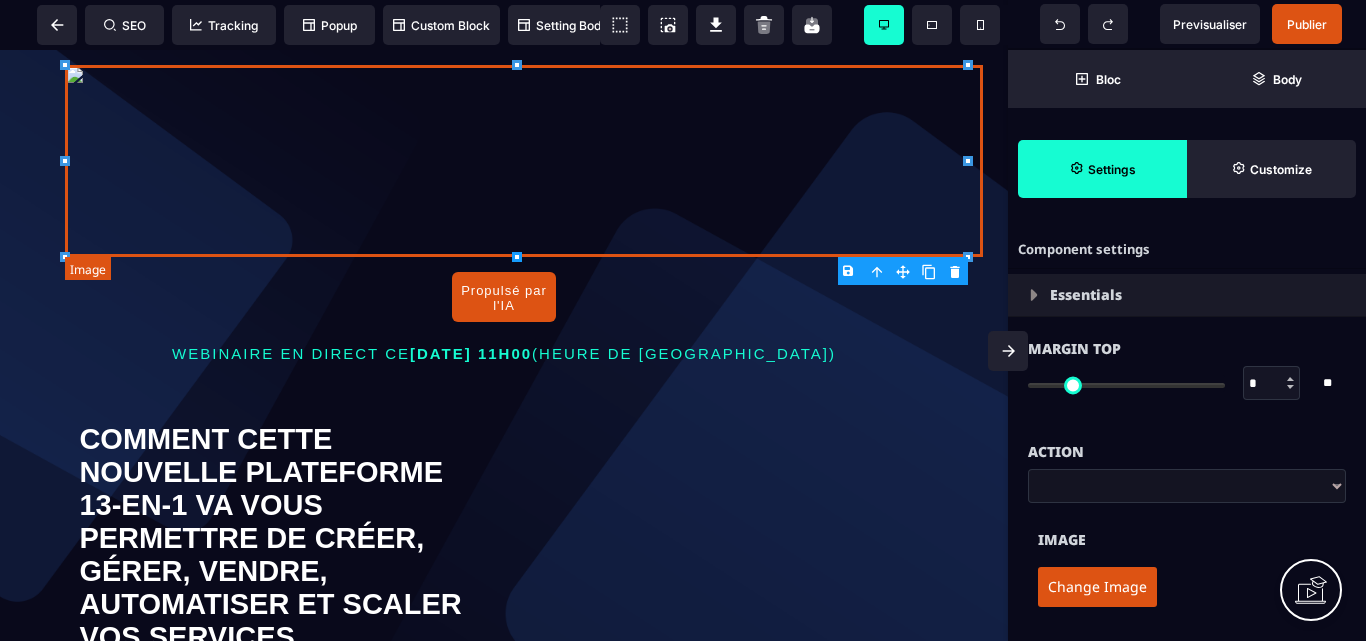 type on "***" 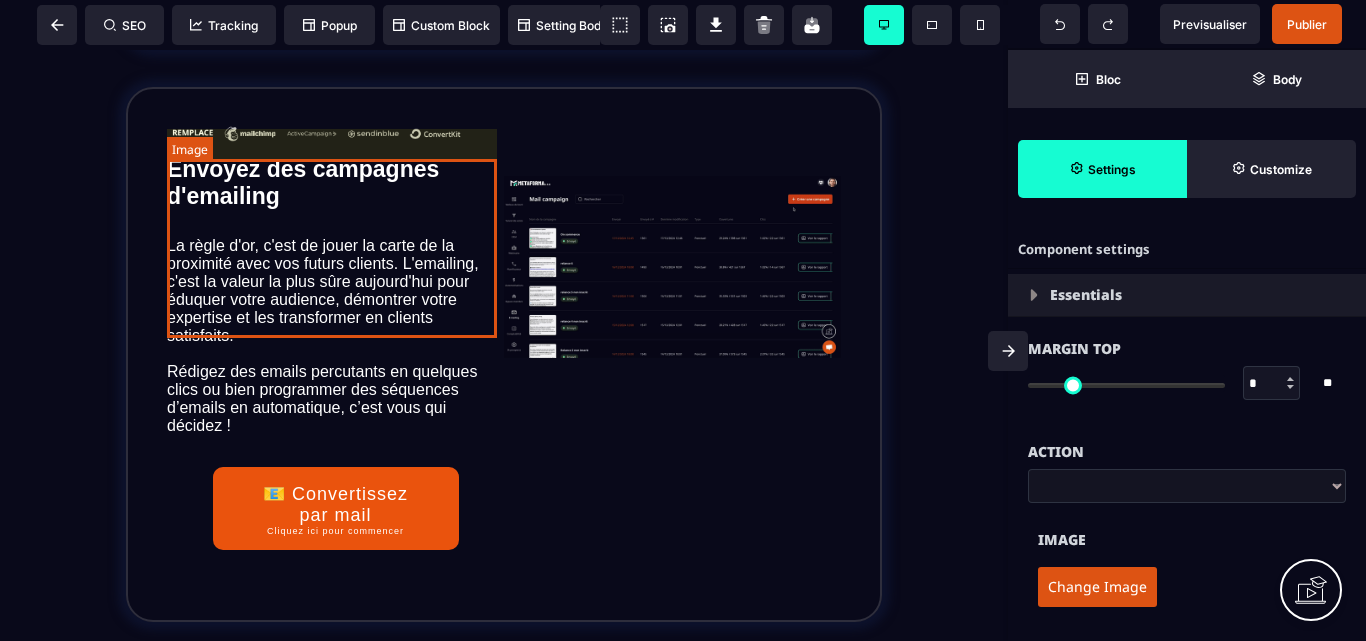 scroll, scrollTop: 6600, scrollLeft: 0, axis: vertical 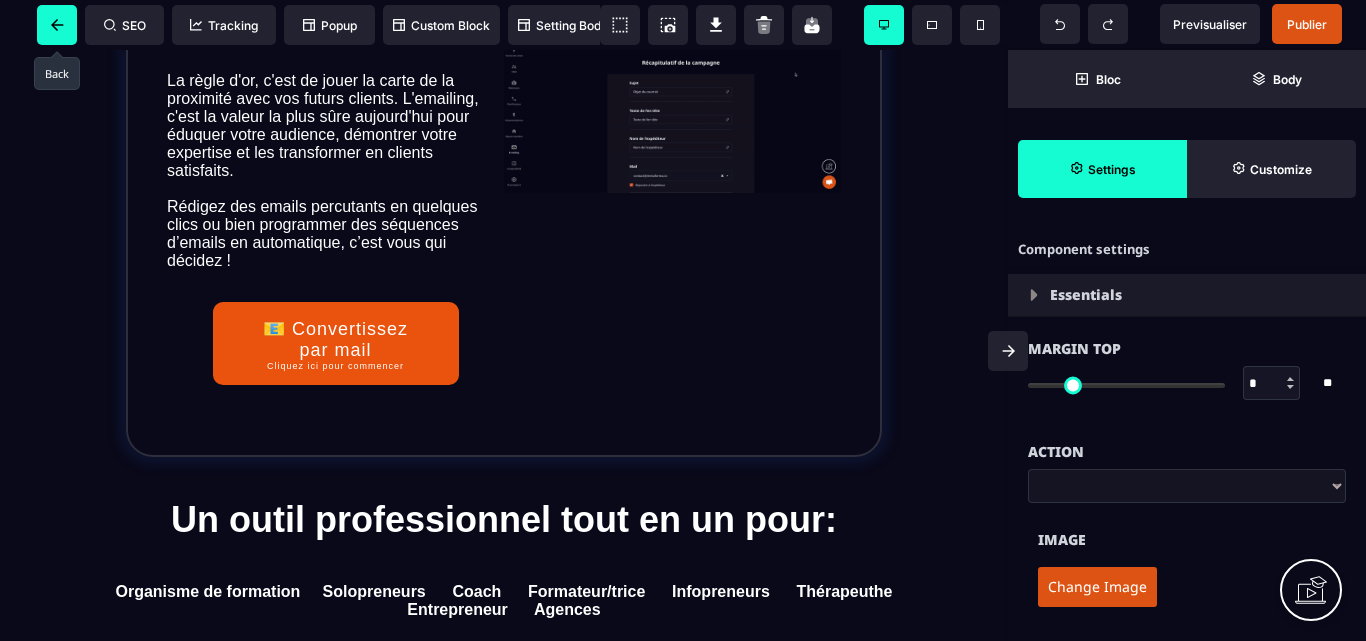 click at bounding box center (57, 25) 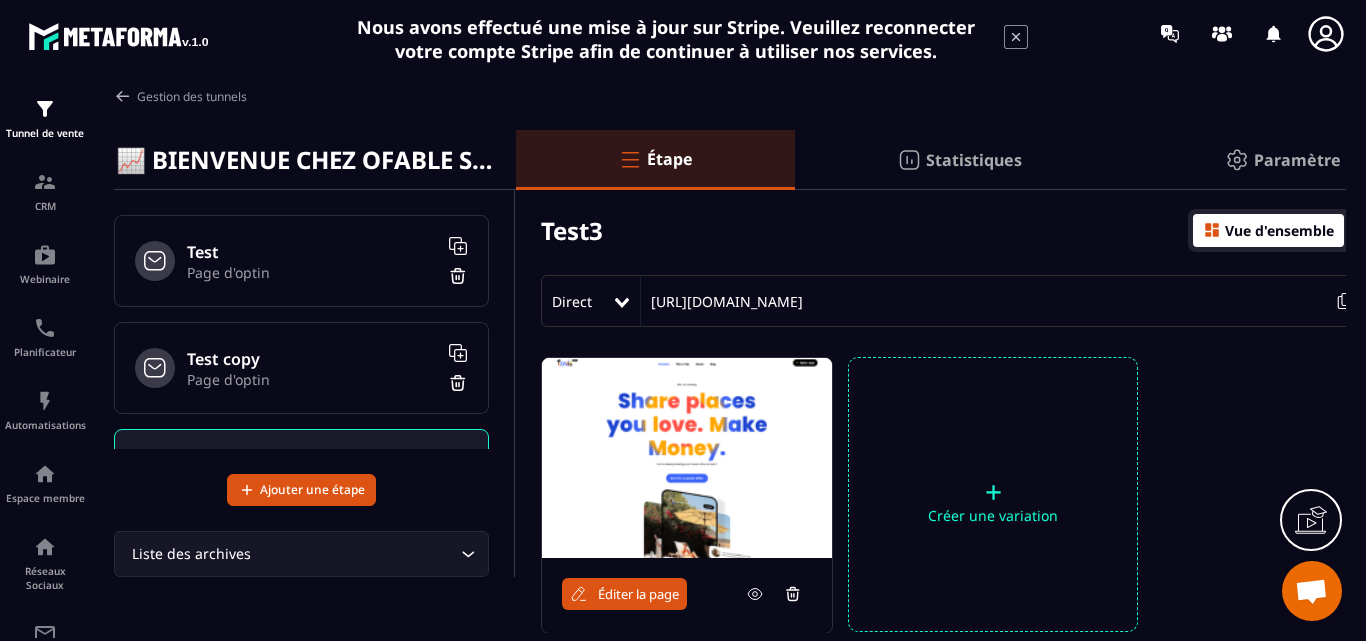 click on "Page d'optin" at bounding box center [312, 272] 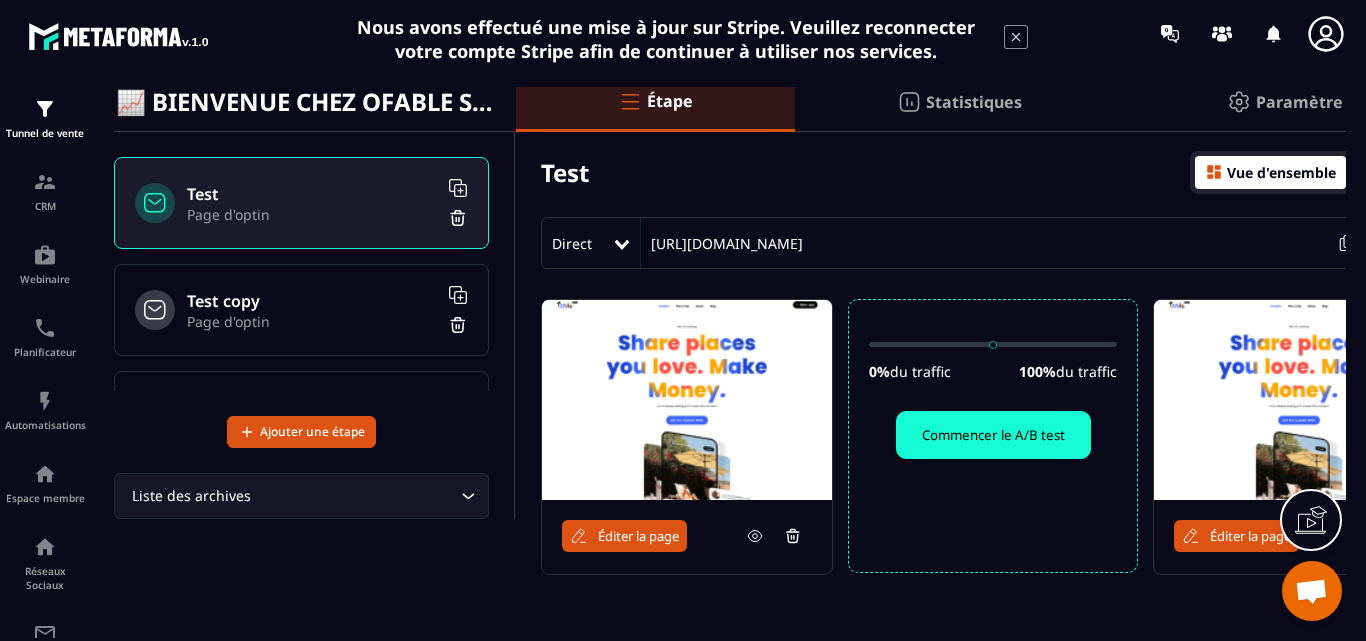scroll, scrollTop: 158, scrollLeft: 0, axis: vertical 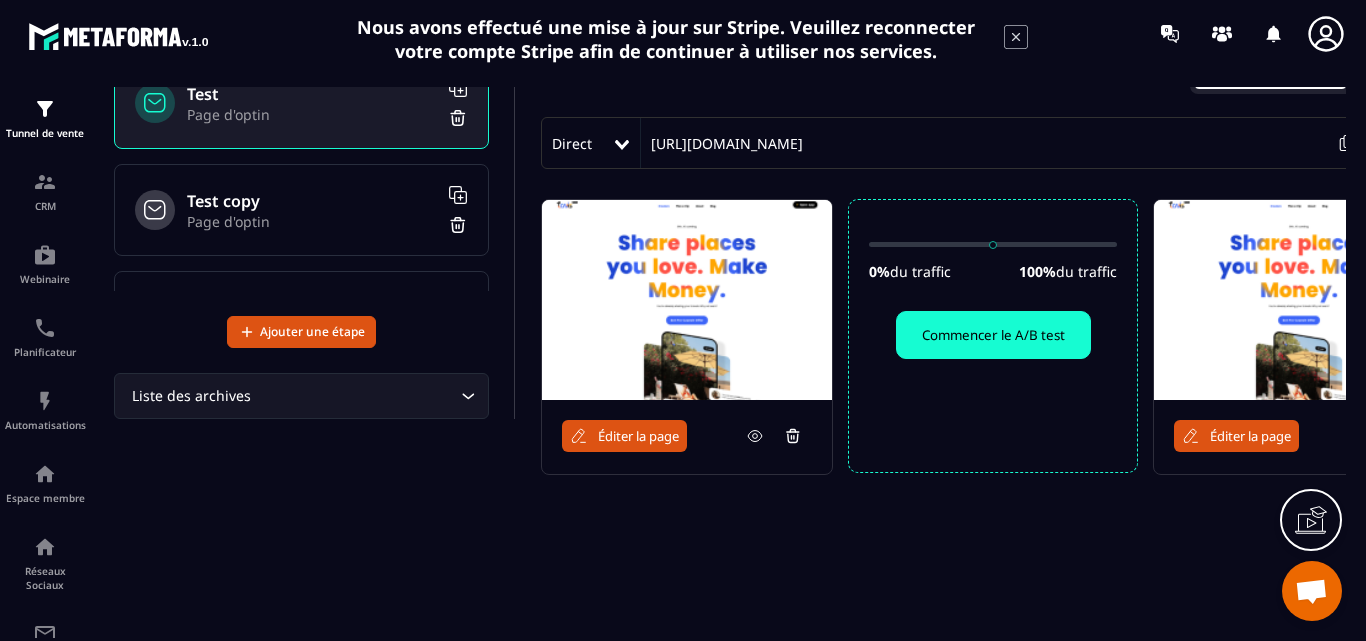 click on "Éditer la page" at bounding box center (1250, 436) 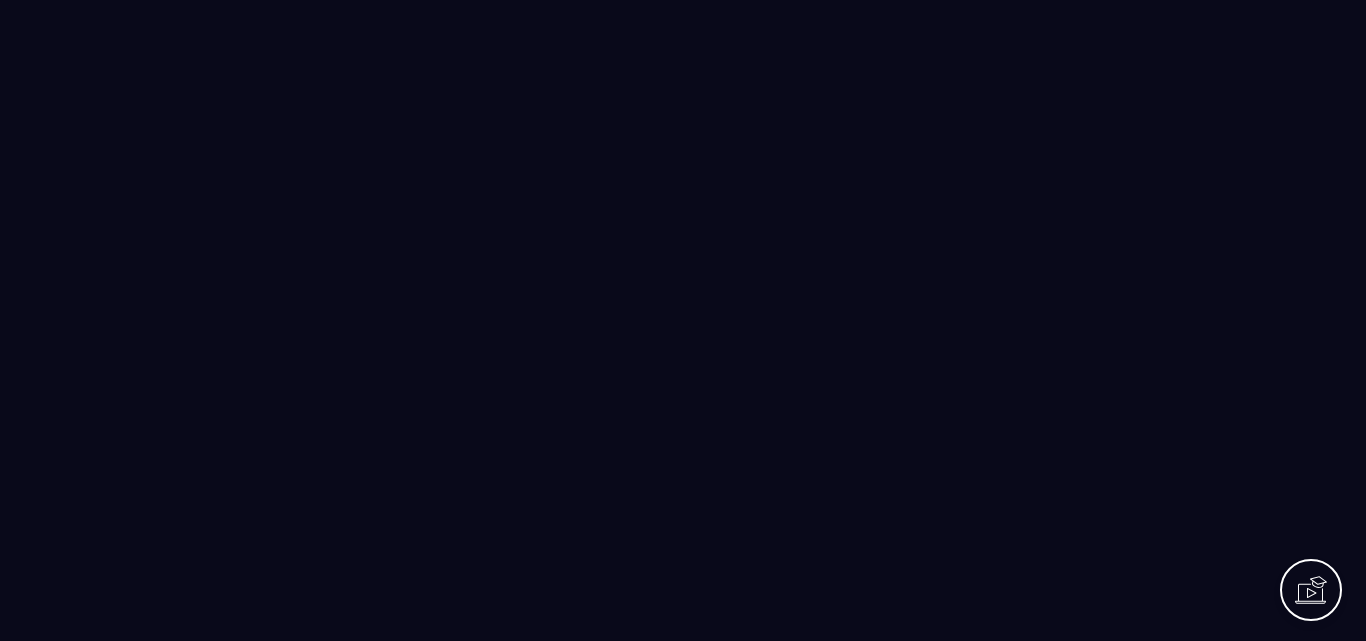 scroll, scrollTop: 0, scrollLeft: 0, axis: both 